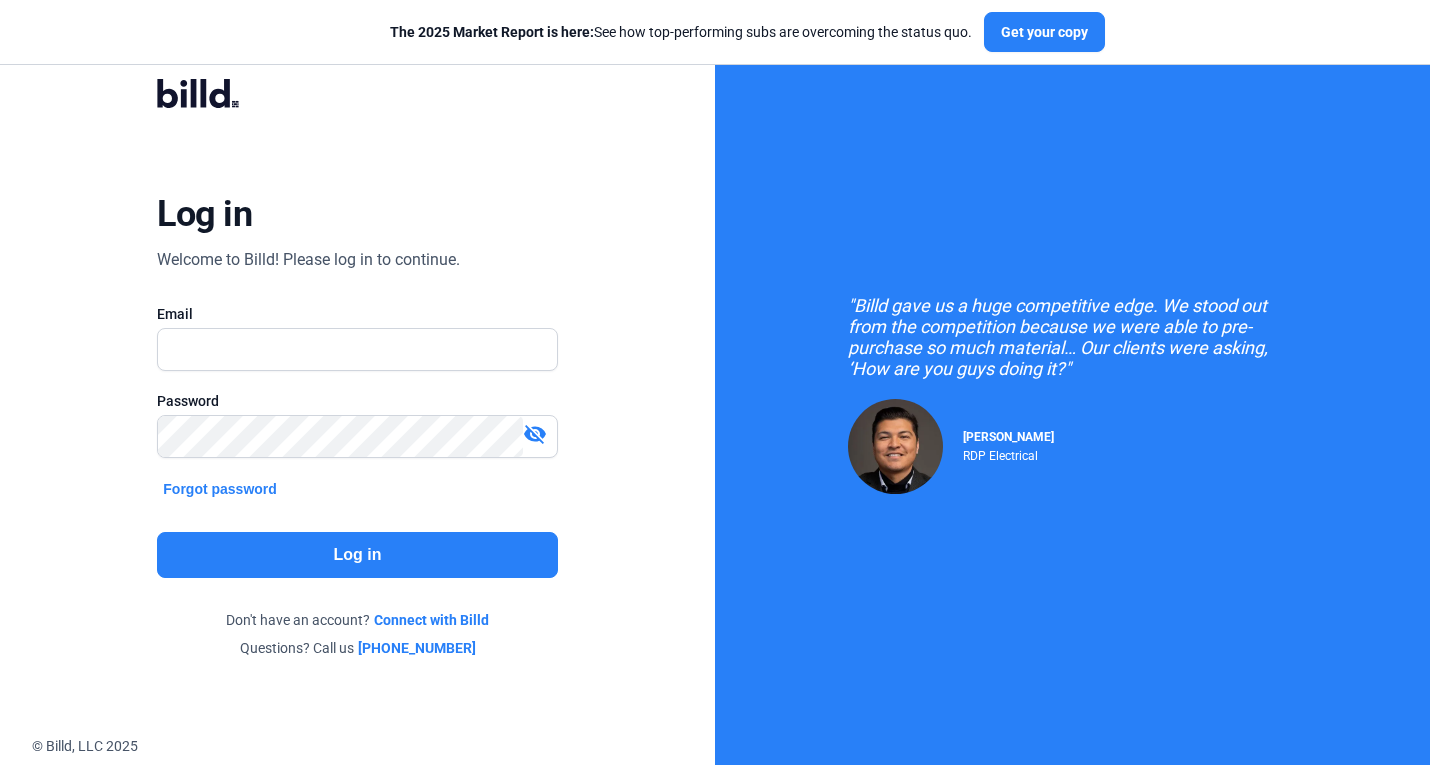 scroll, scrollTop: 0, scrollLeft: 0, axis: both 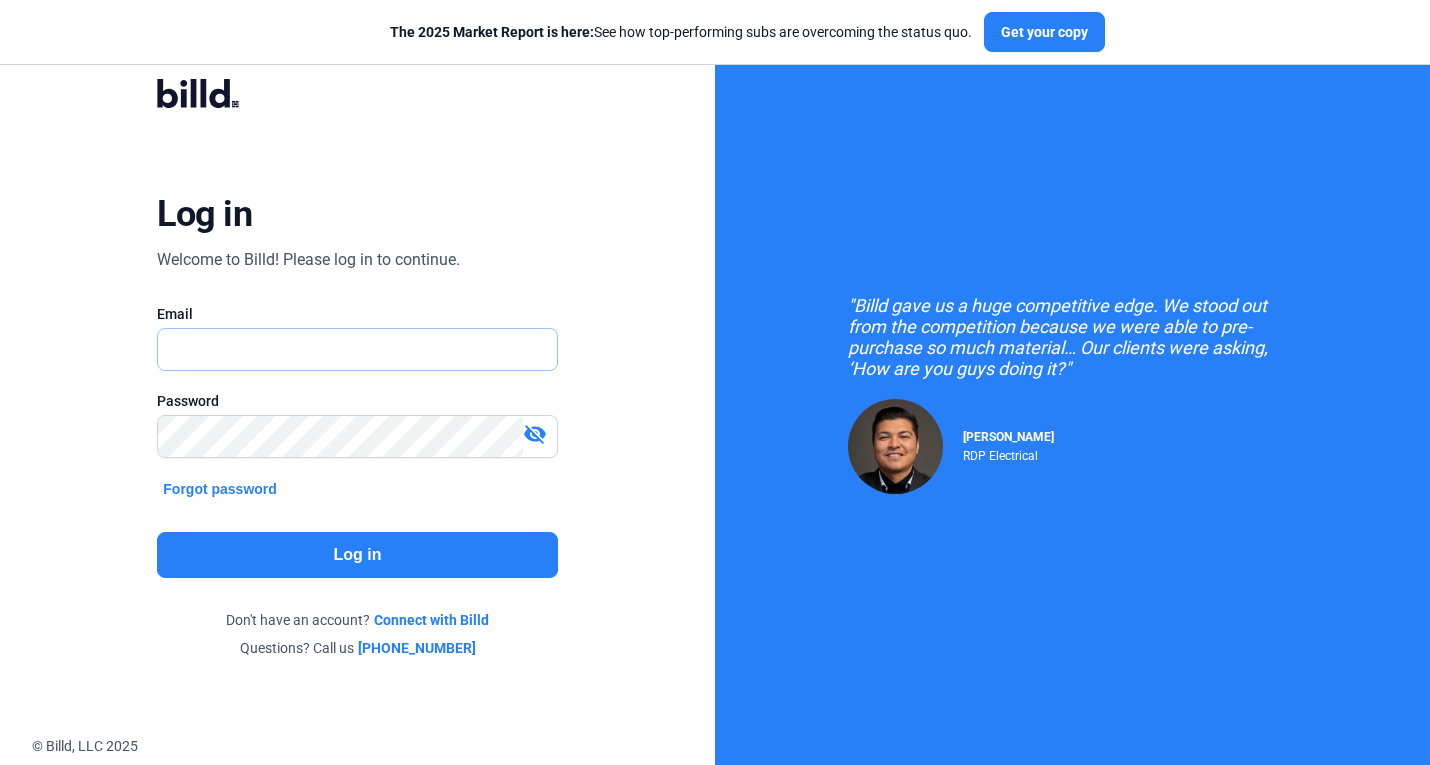 click at bounding box center (357, 349) 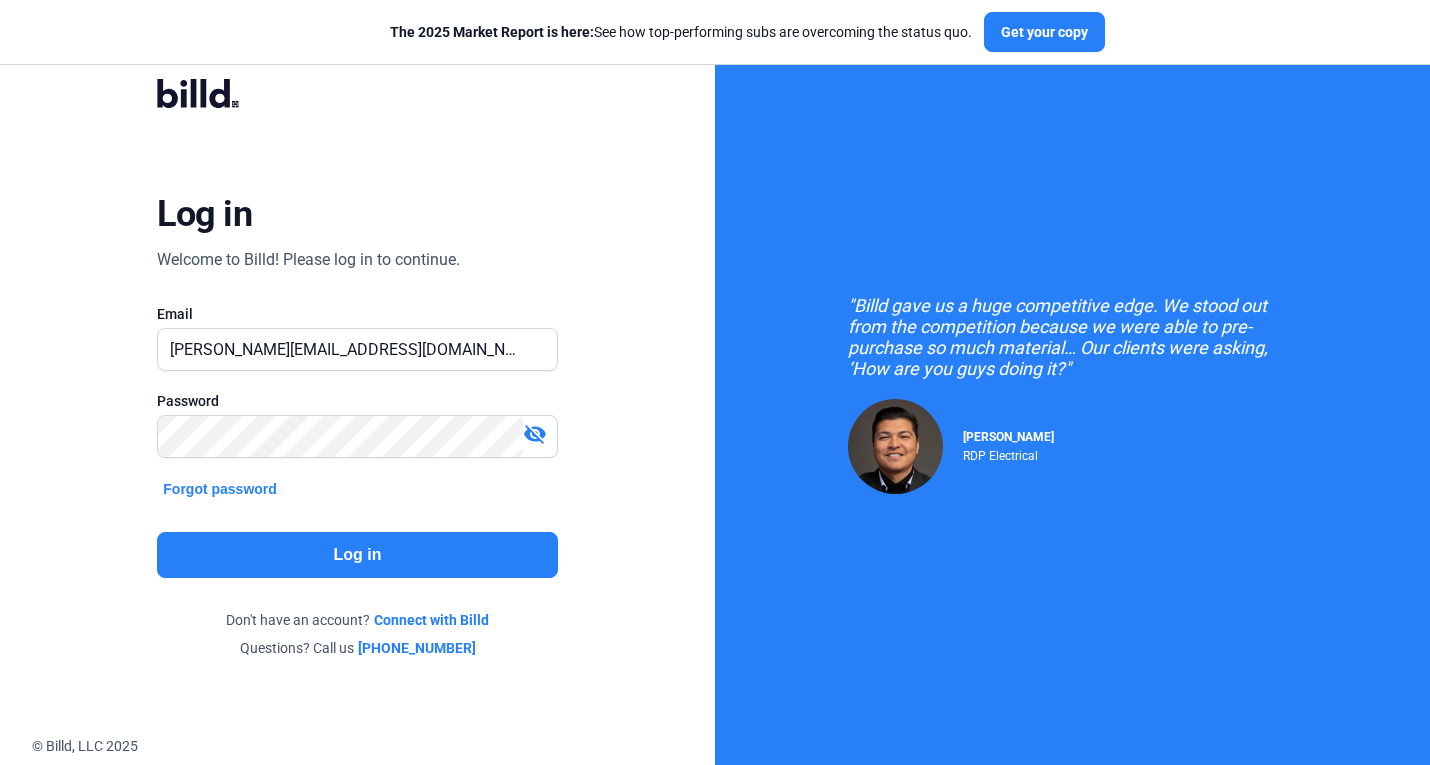 click on "Log in" 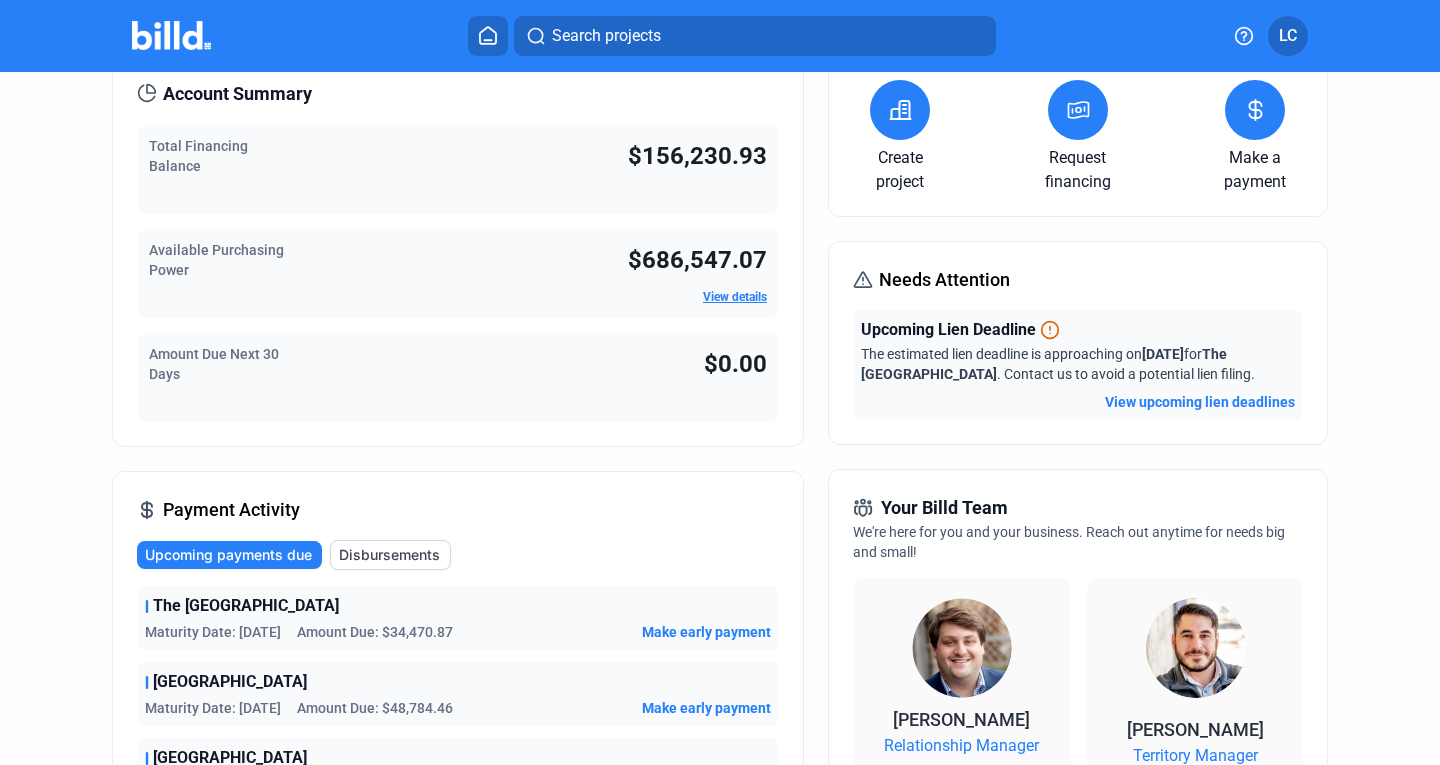 scroll, scrollTop: 200, scrollLeft: 0, axis: vertical 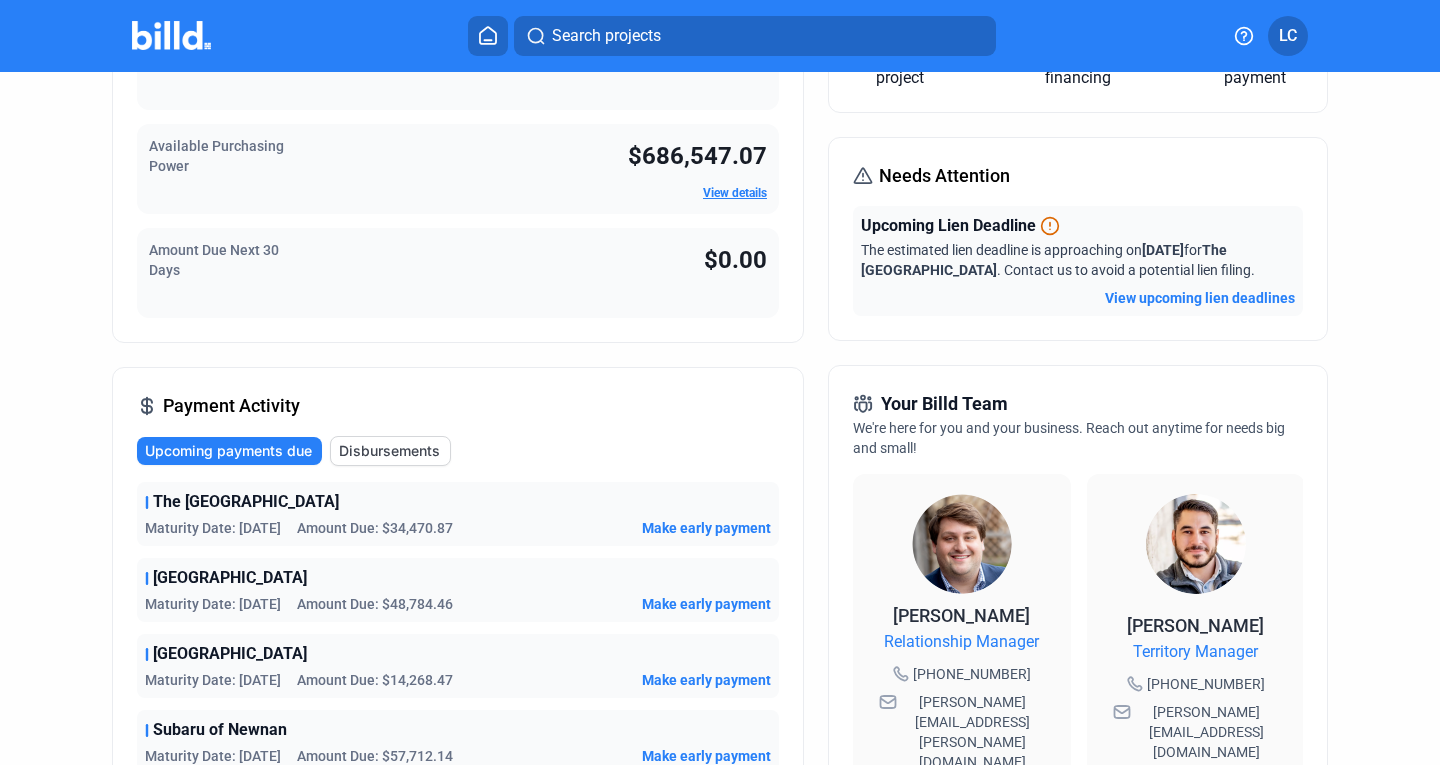 click on "View upcoming lien deadlines" 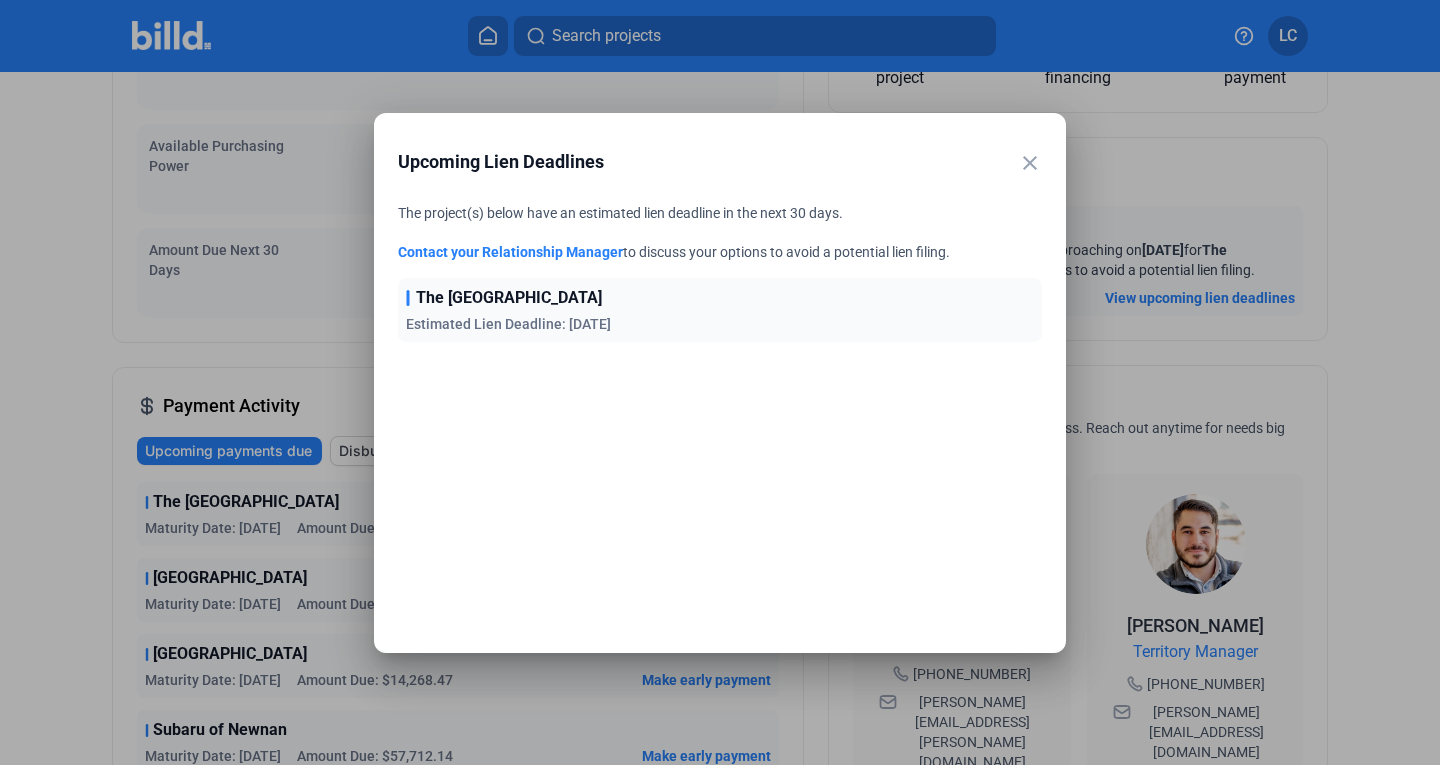 click on "close" at bounding box center (1030, 163) 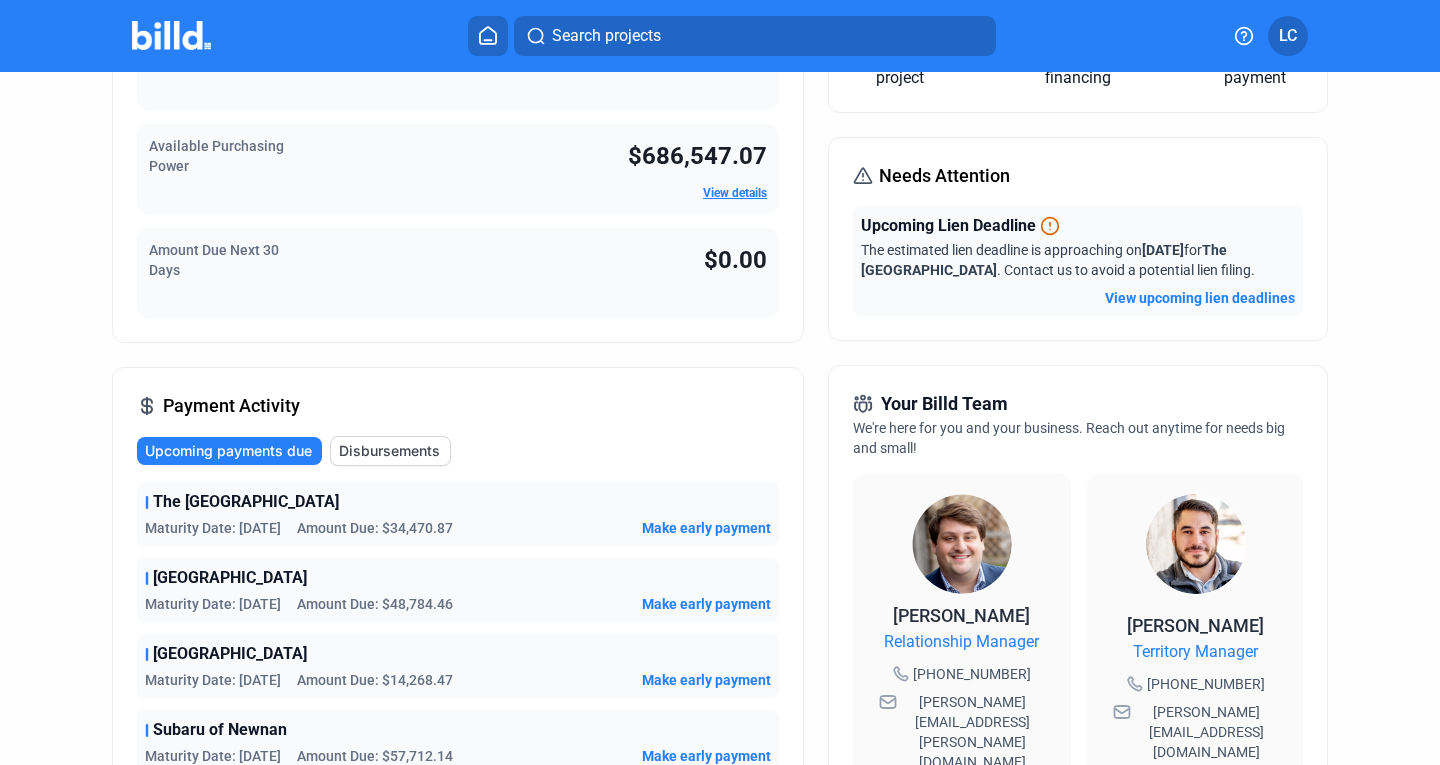 scroll, scrollTop: 0, scrollLeft: 0, axis: both 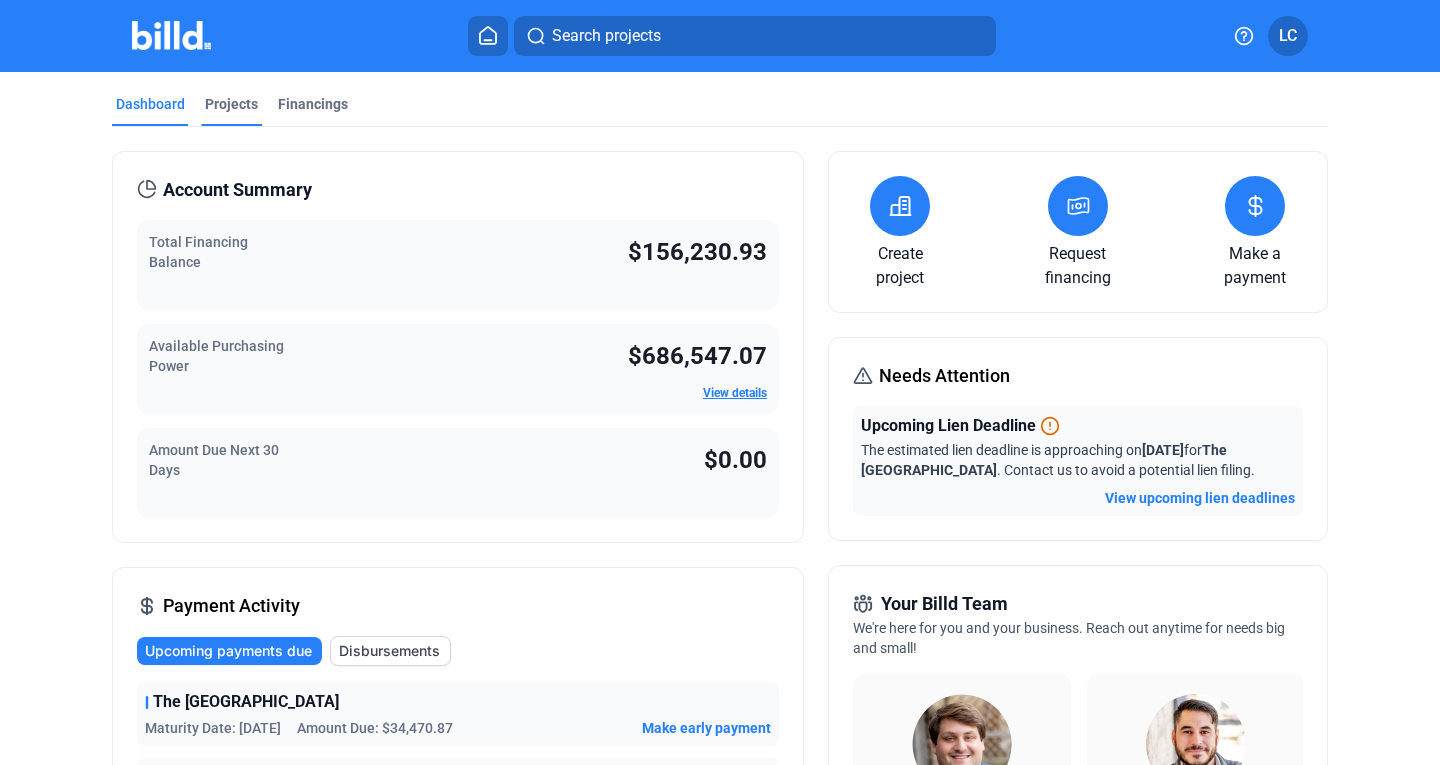 click on "Projects" at bounding box center [231, 104] 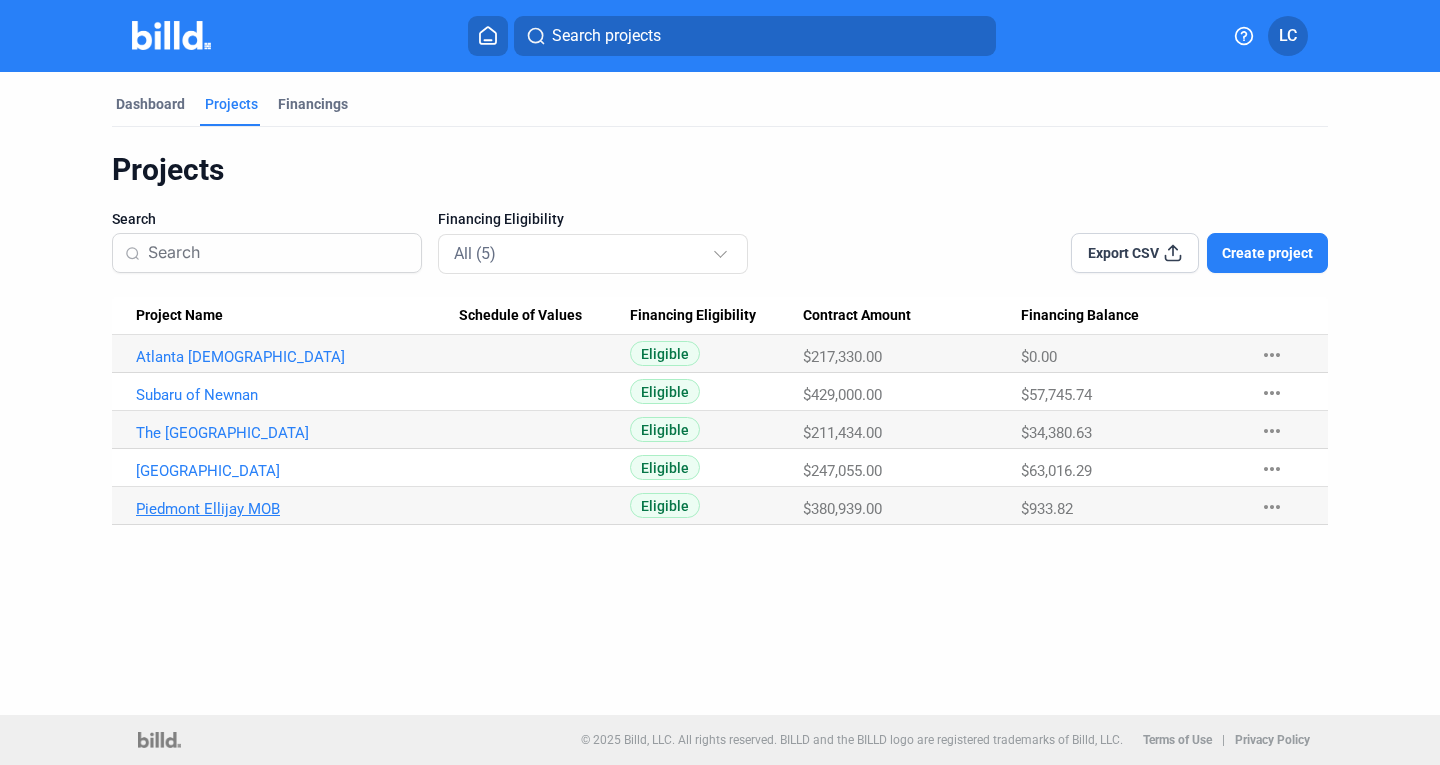 click on "Piedmont Ellijay MOB" at bounding box center (297, 357) 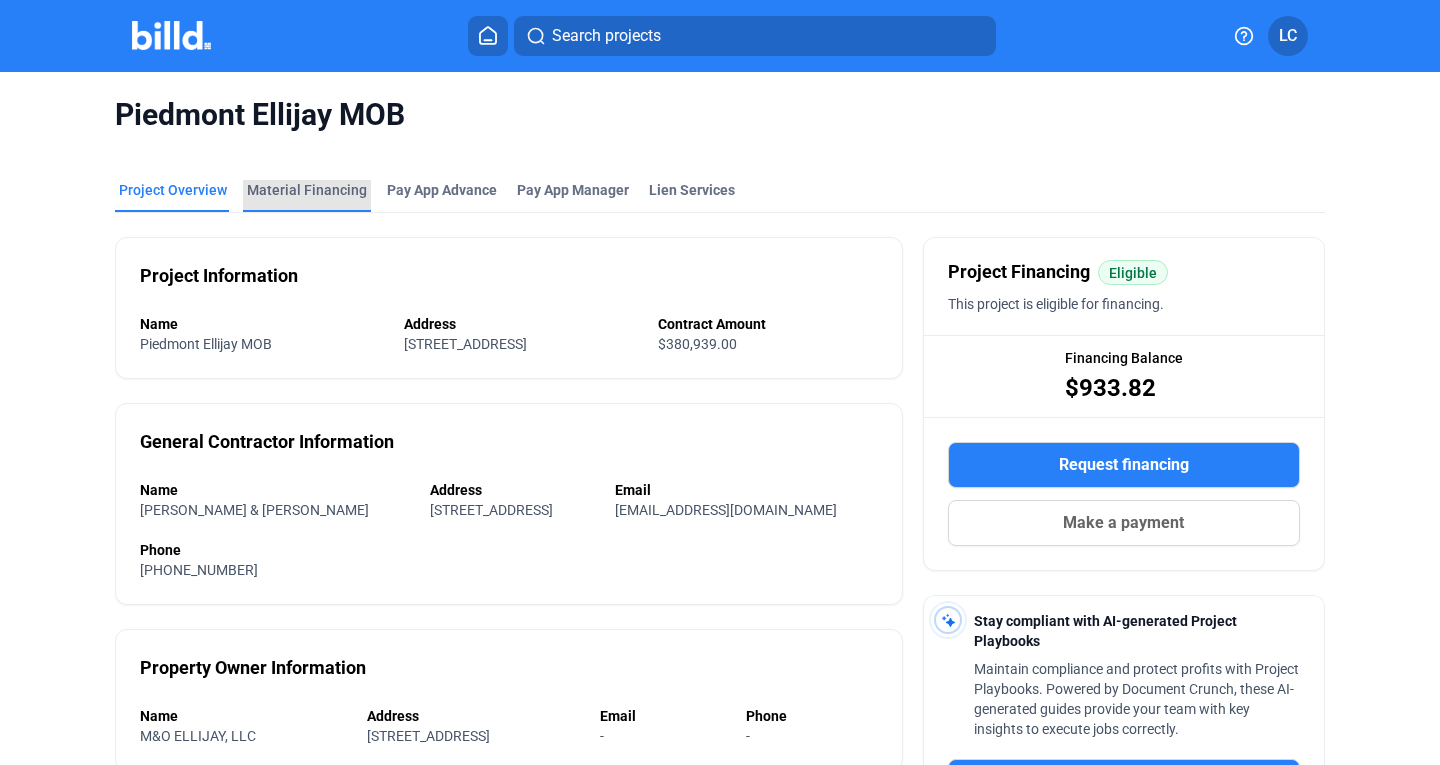 click on "Material Financing" at bounding box center [307, 190] 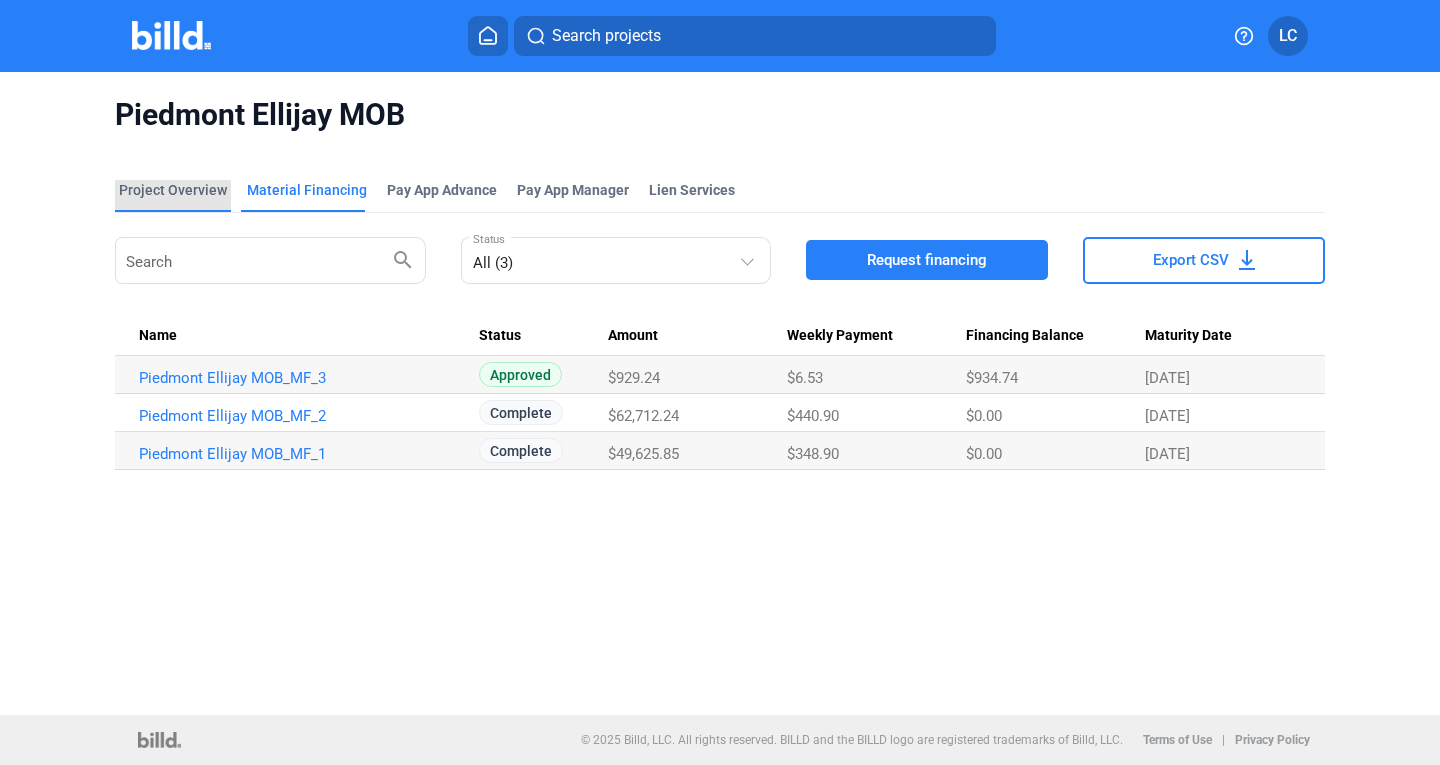 click on "Project Overview" at bounding box center [173, 190] 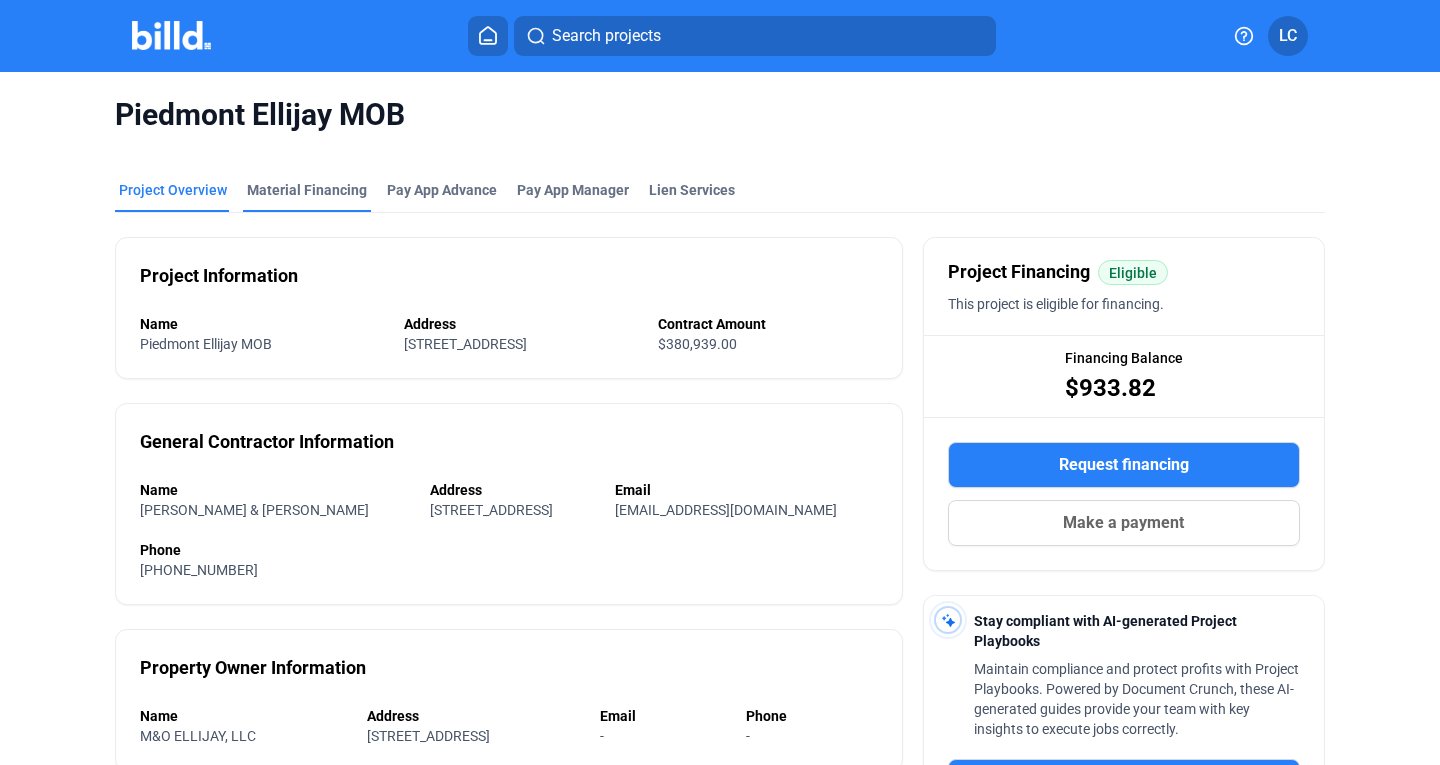click on "Material Financing" at bounding box center [307, 190] 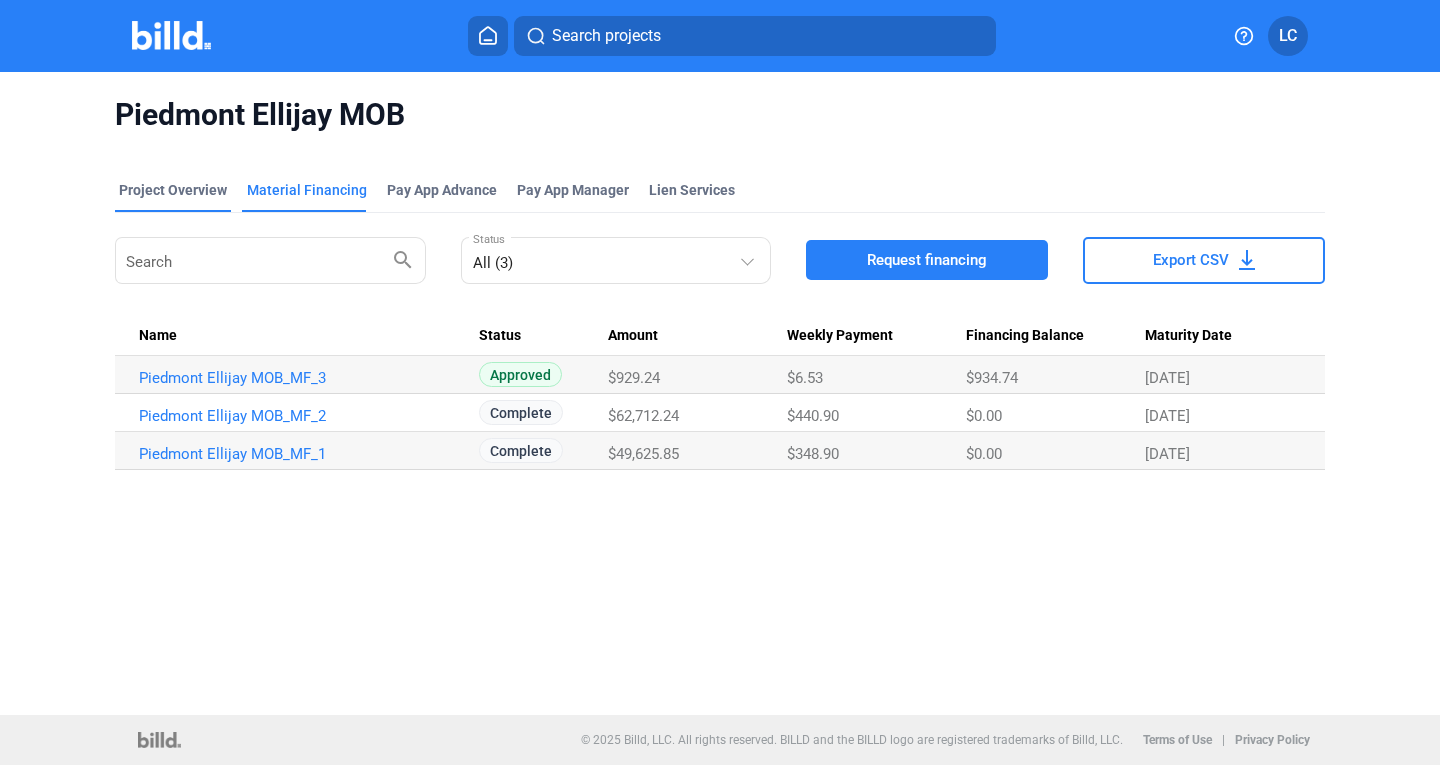 click on "Project Overview" at bounding box center (173, 190) 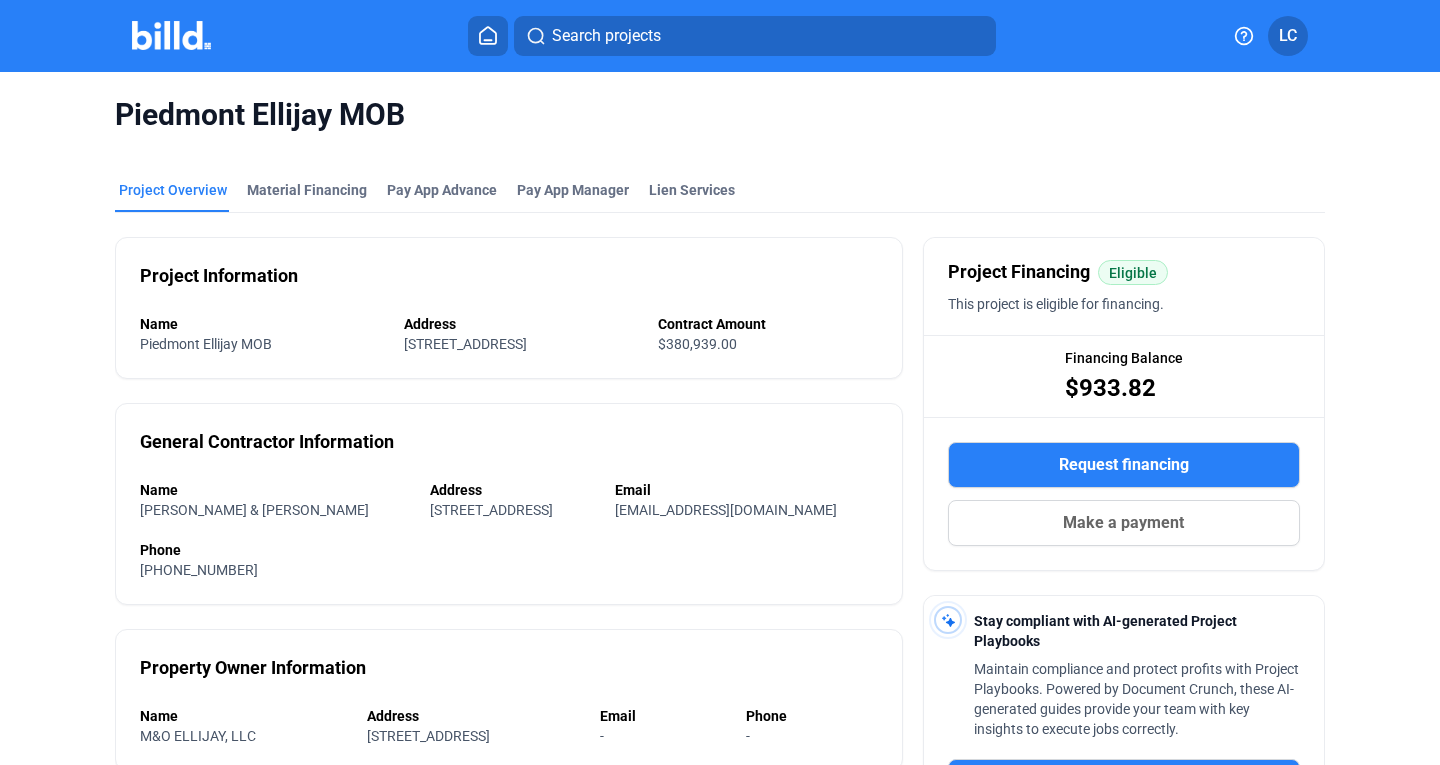 click at bounding box center [171, 35] 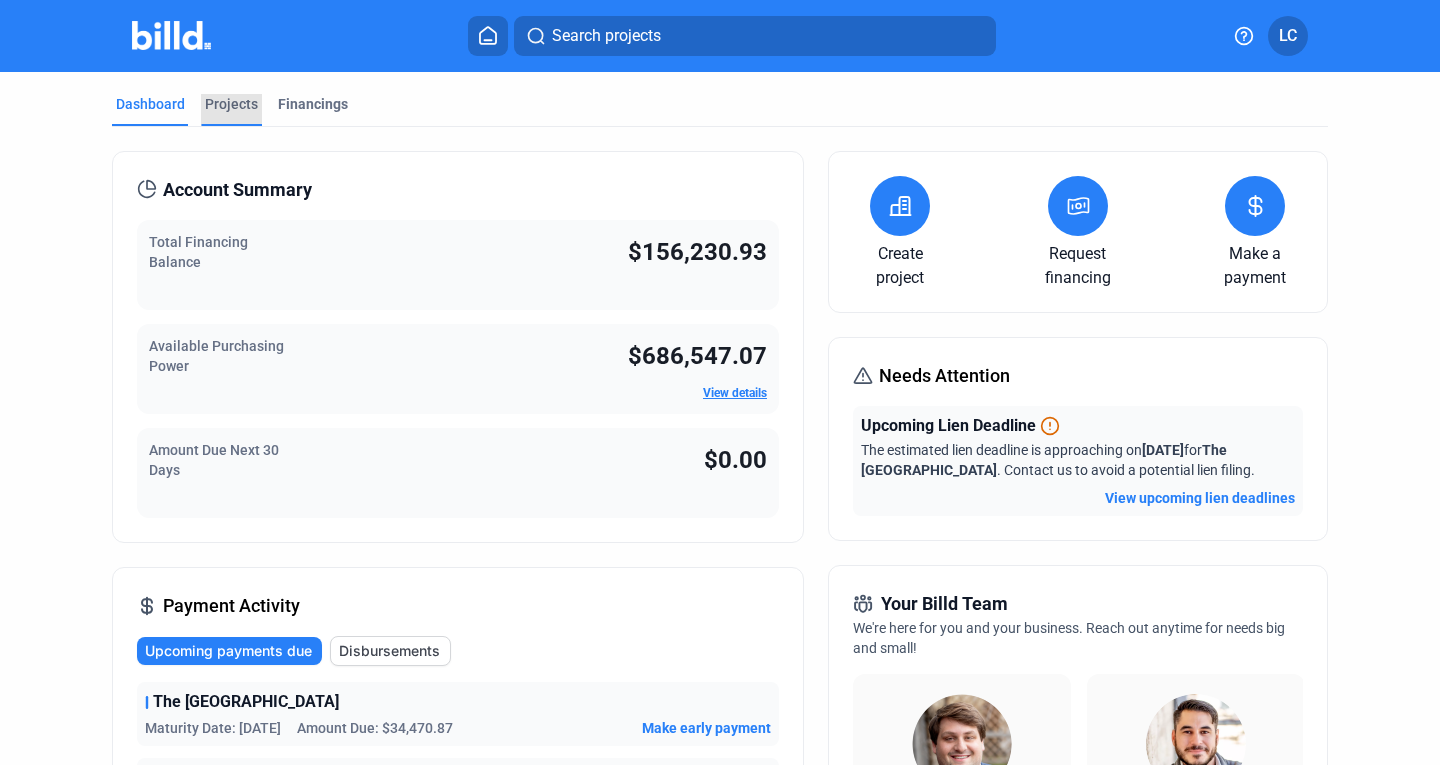 click on "Projects" at bounding box center [231, 104] 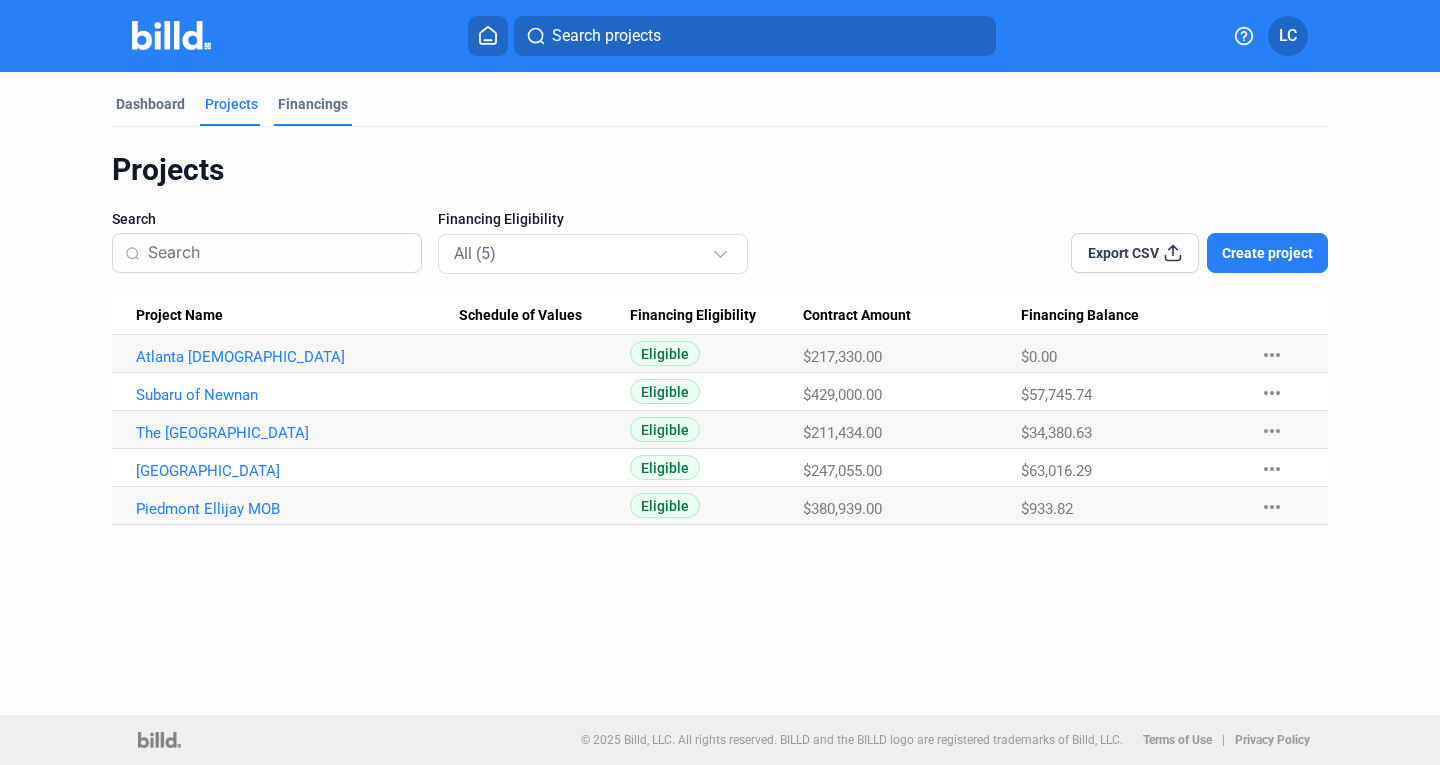 click on "Financings" at bounding box center [313, 104] 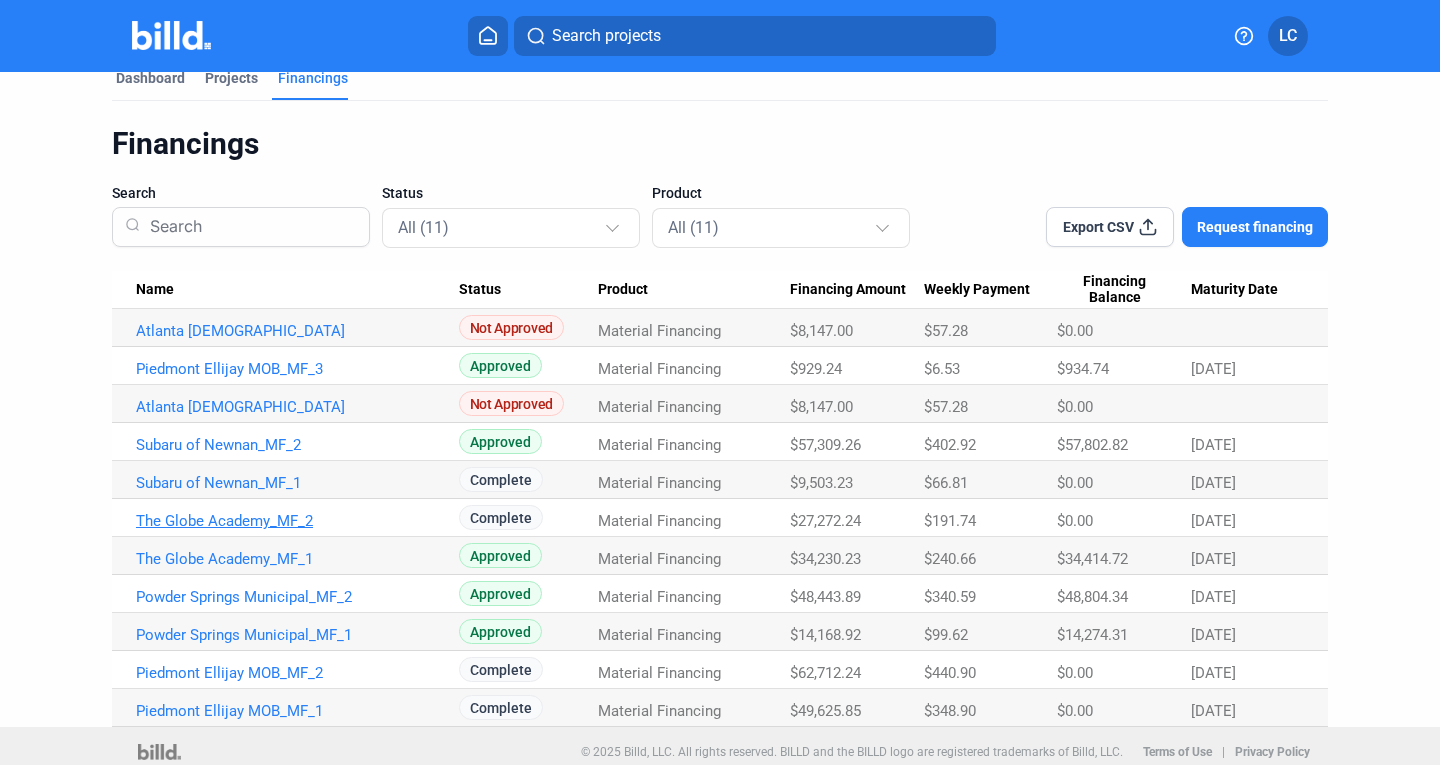 scroll, scrollTop: 38, scrollLeft: 0, axis: vertical 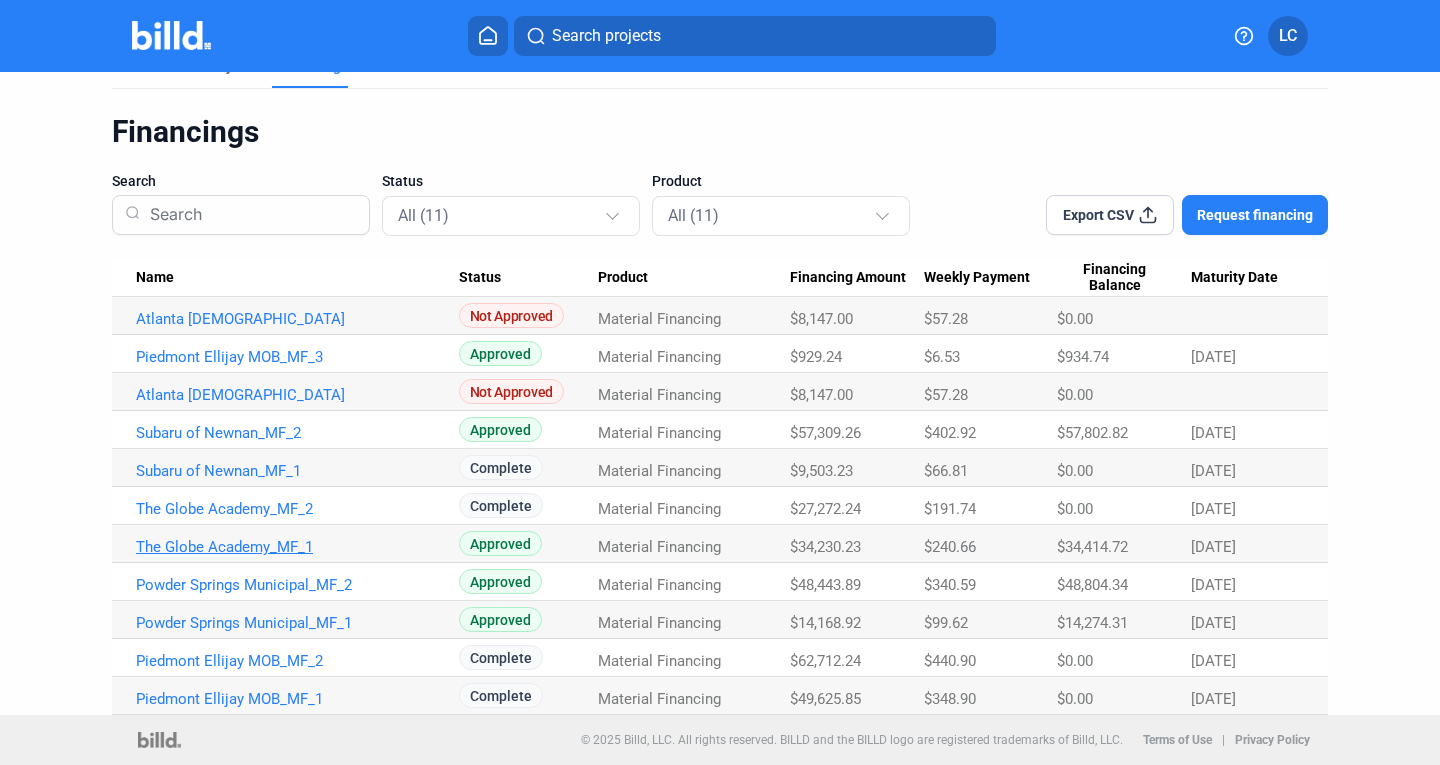 click on "The Globe Academy_MF_1" at bounding box center [297, 319] 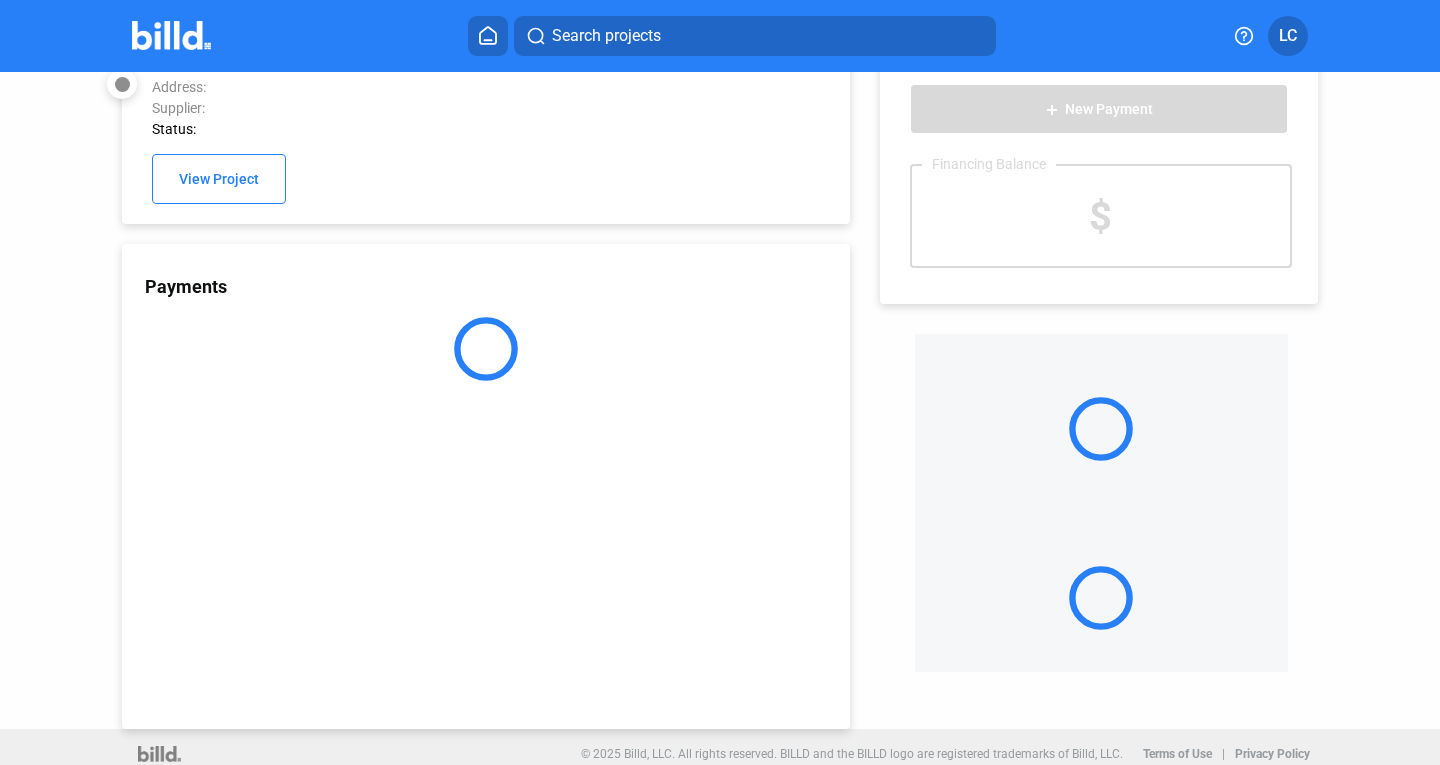 click on "Payments" 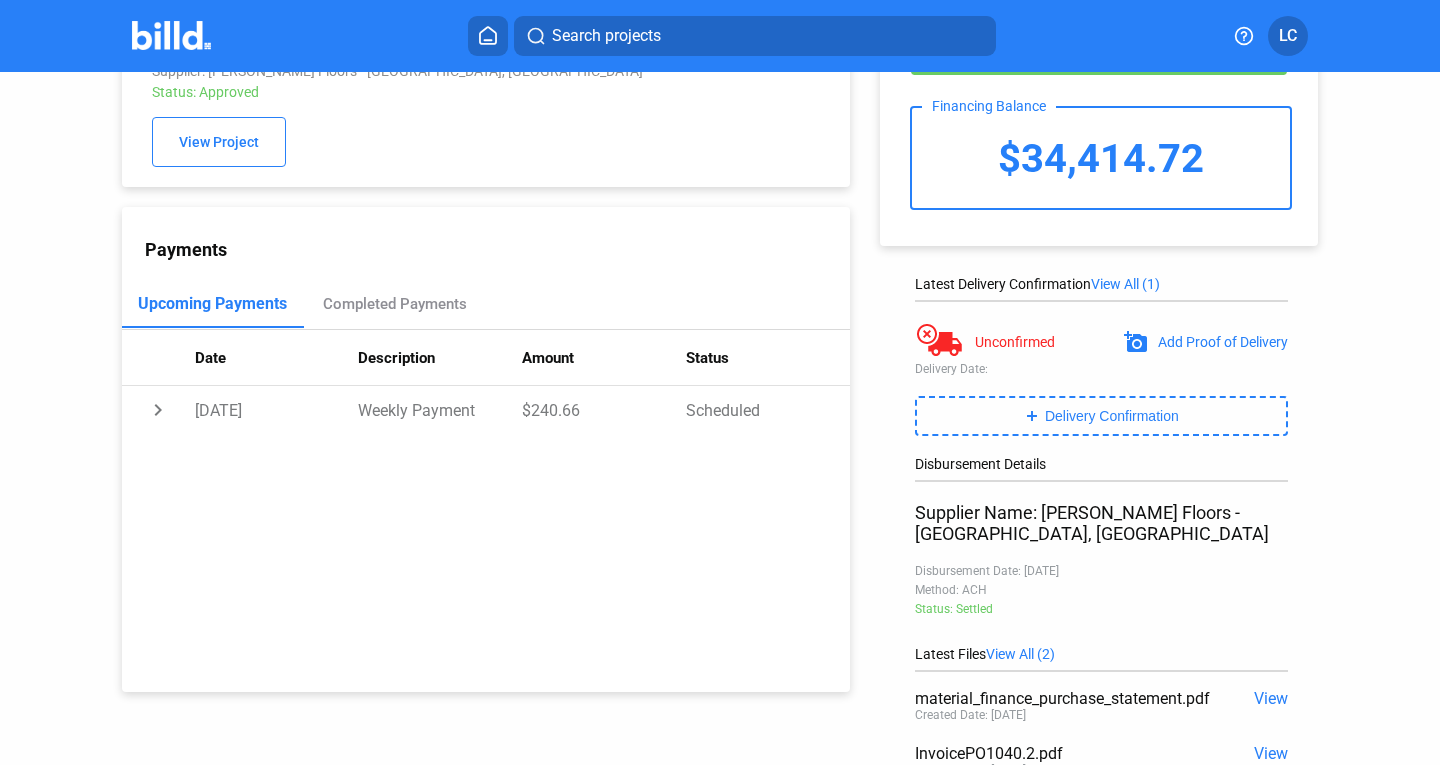 scroll, scrollTop: 0, scrollLeft: 0, axis: both 